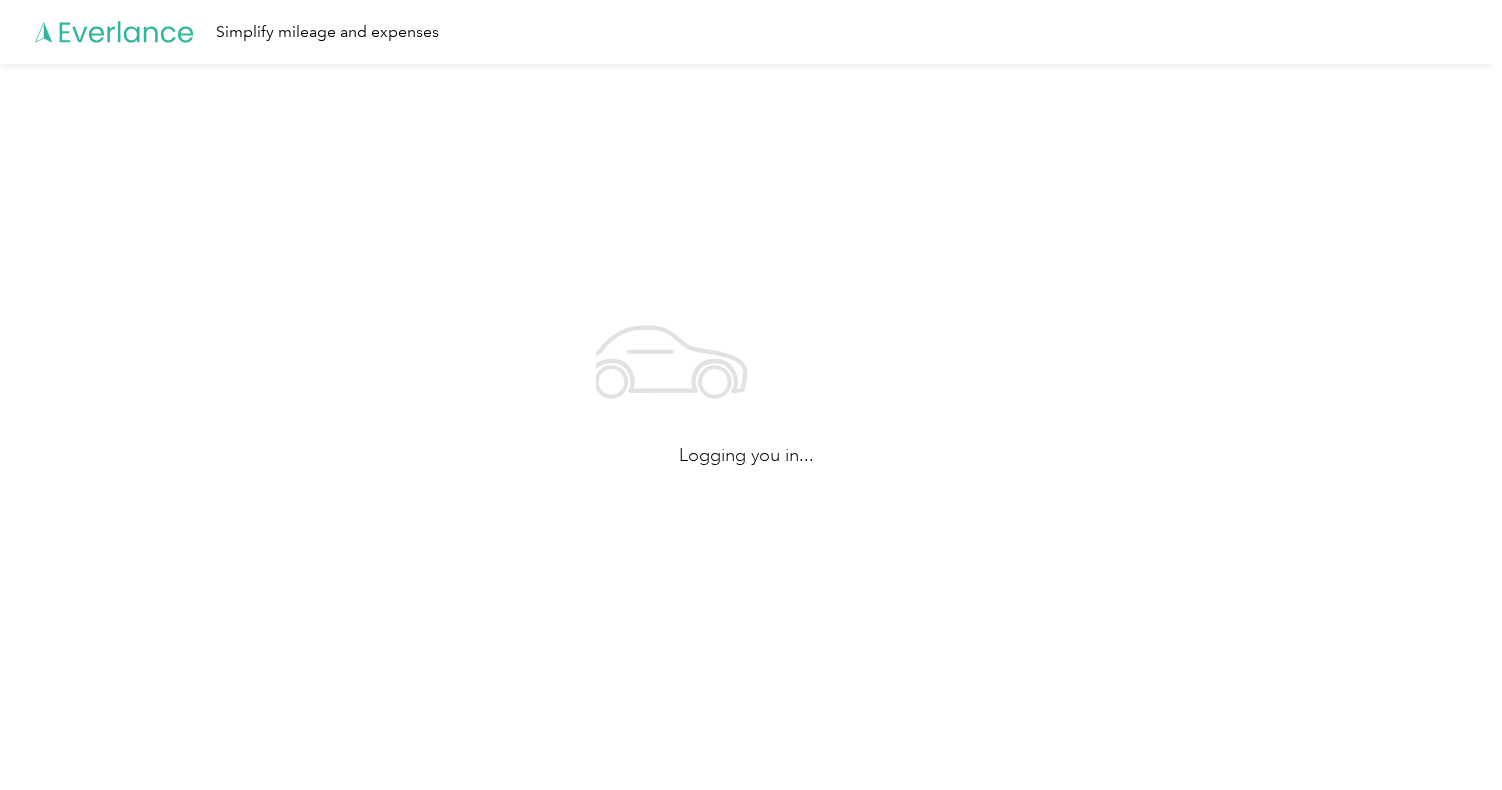 scroll, scrollTop: 0, scrollLeft: 0, axis: both 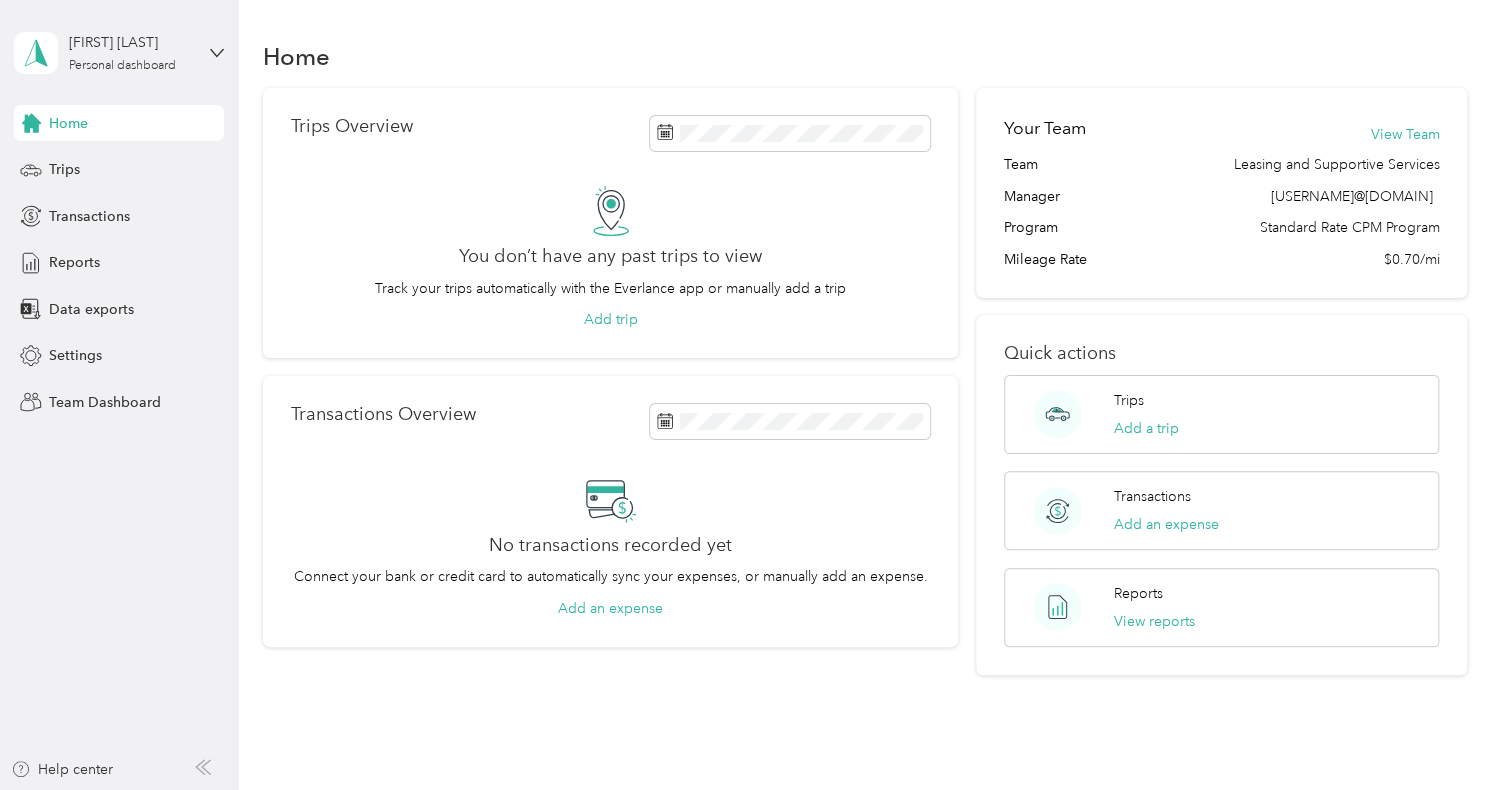 click on "Home" at bounding box center (119, 123) 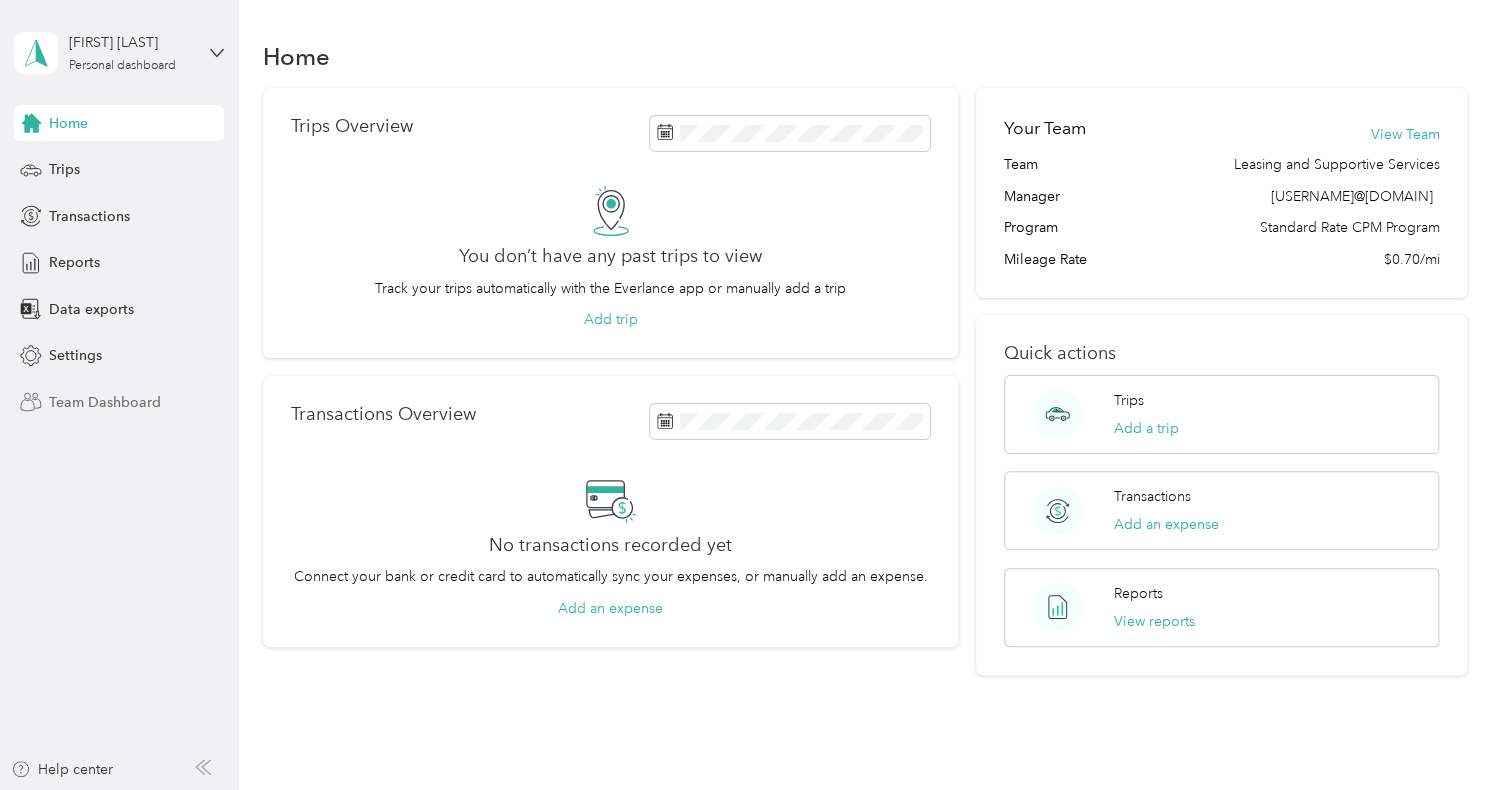 click on "Team Dashboard" at bounding box center (105, 402) 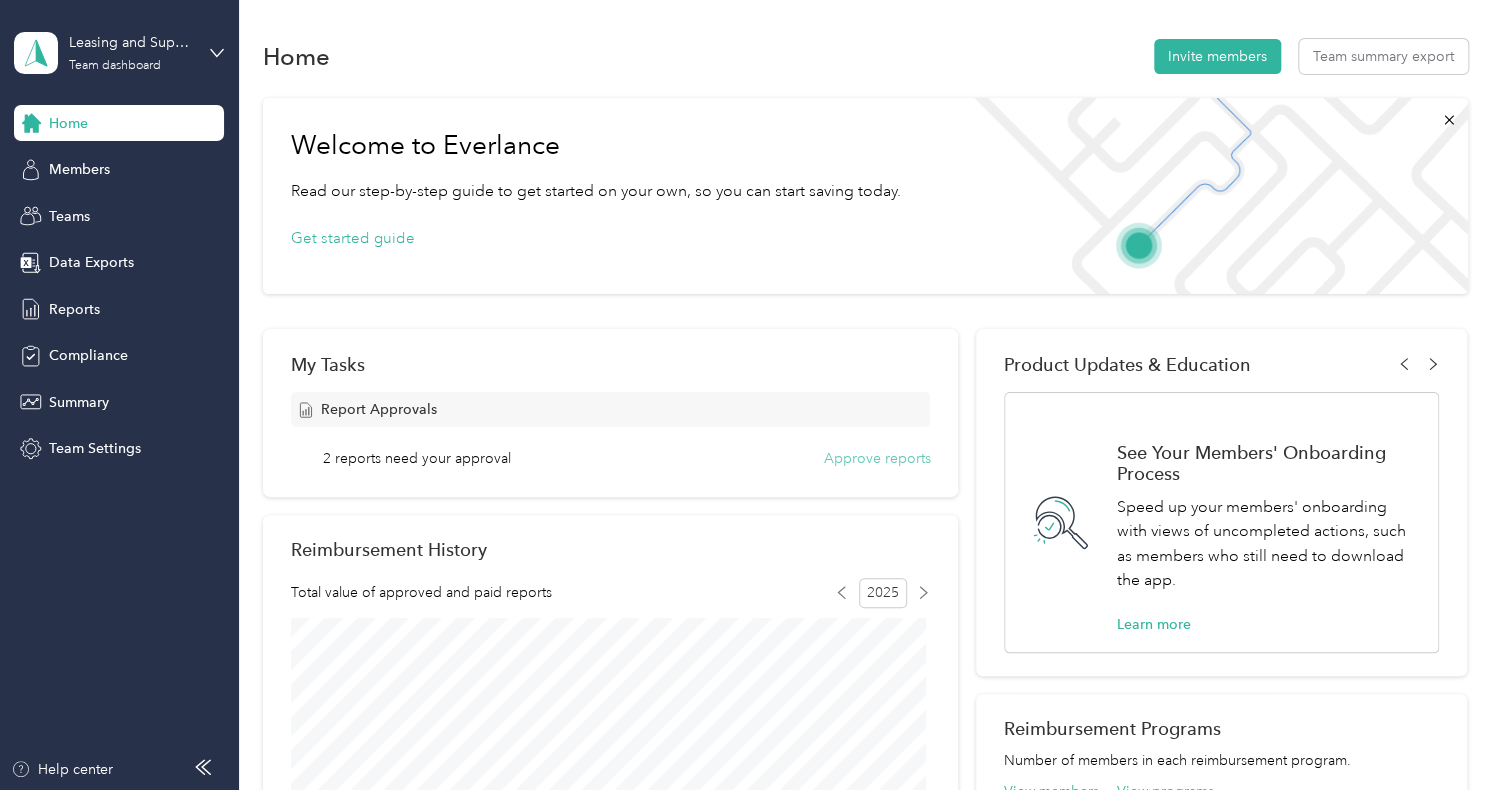 click on "Approve reports" at bounding box center [876, 458] 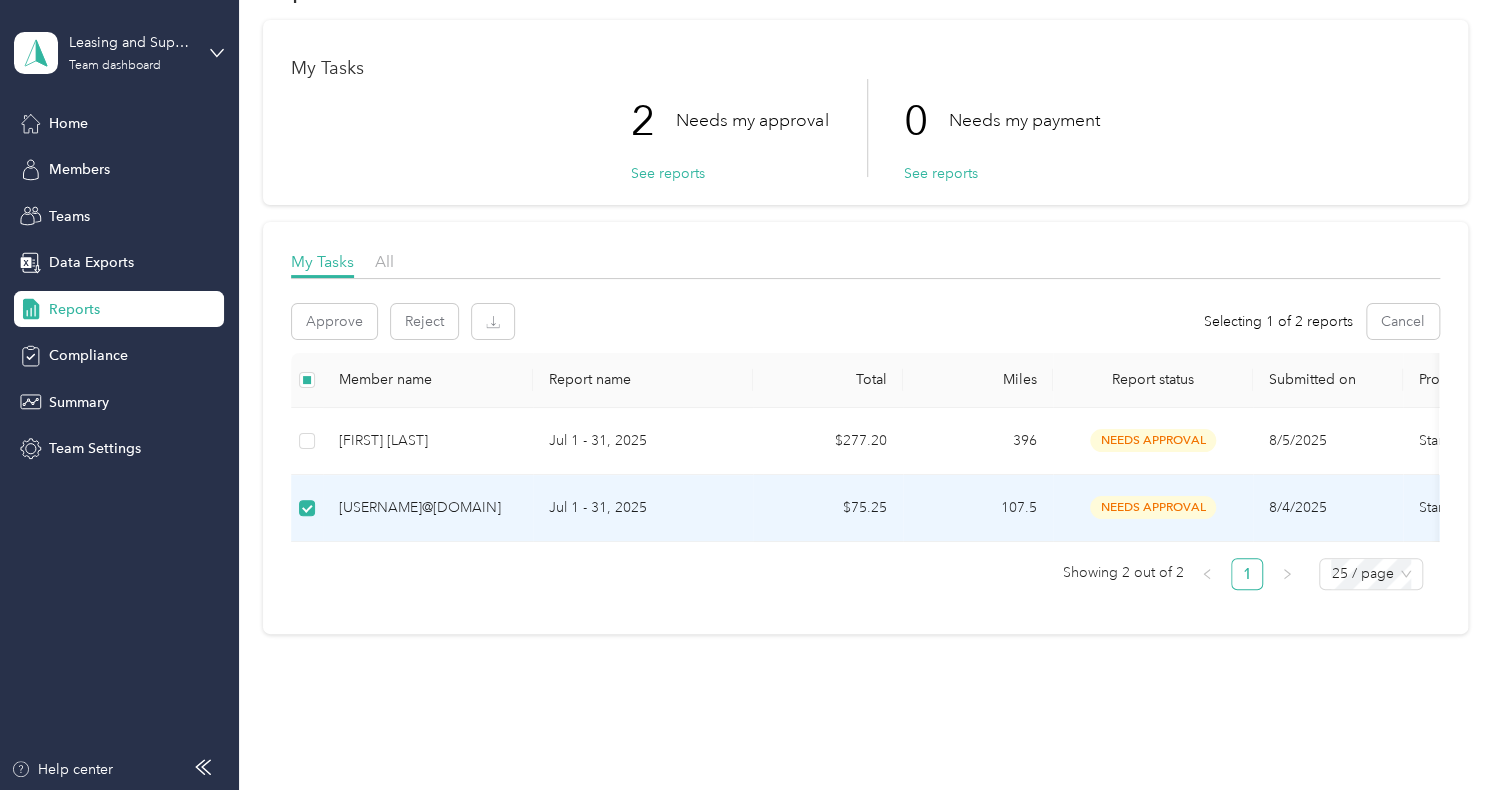 scroll, scrollTop: 132, scrollLeft: 0, axis: vertical 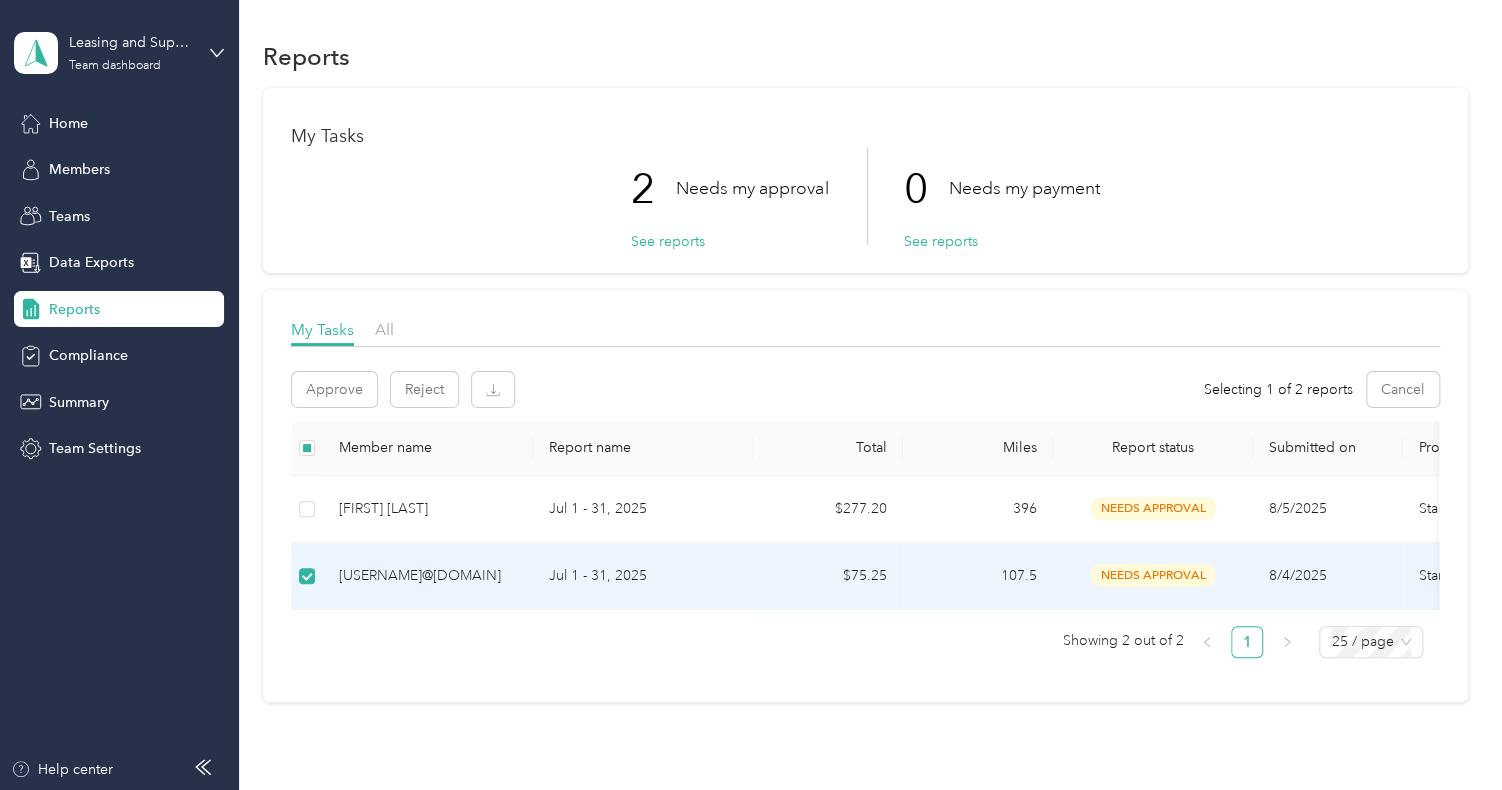 click on "[USERNAME]@[DOMAIN]" at bounding box center (428, 576) 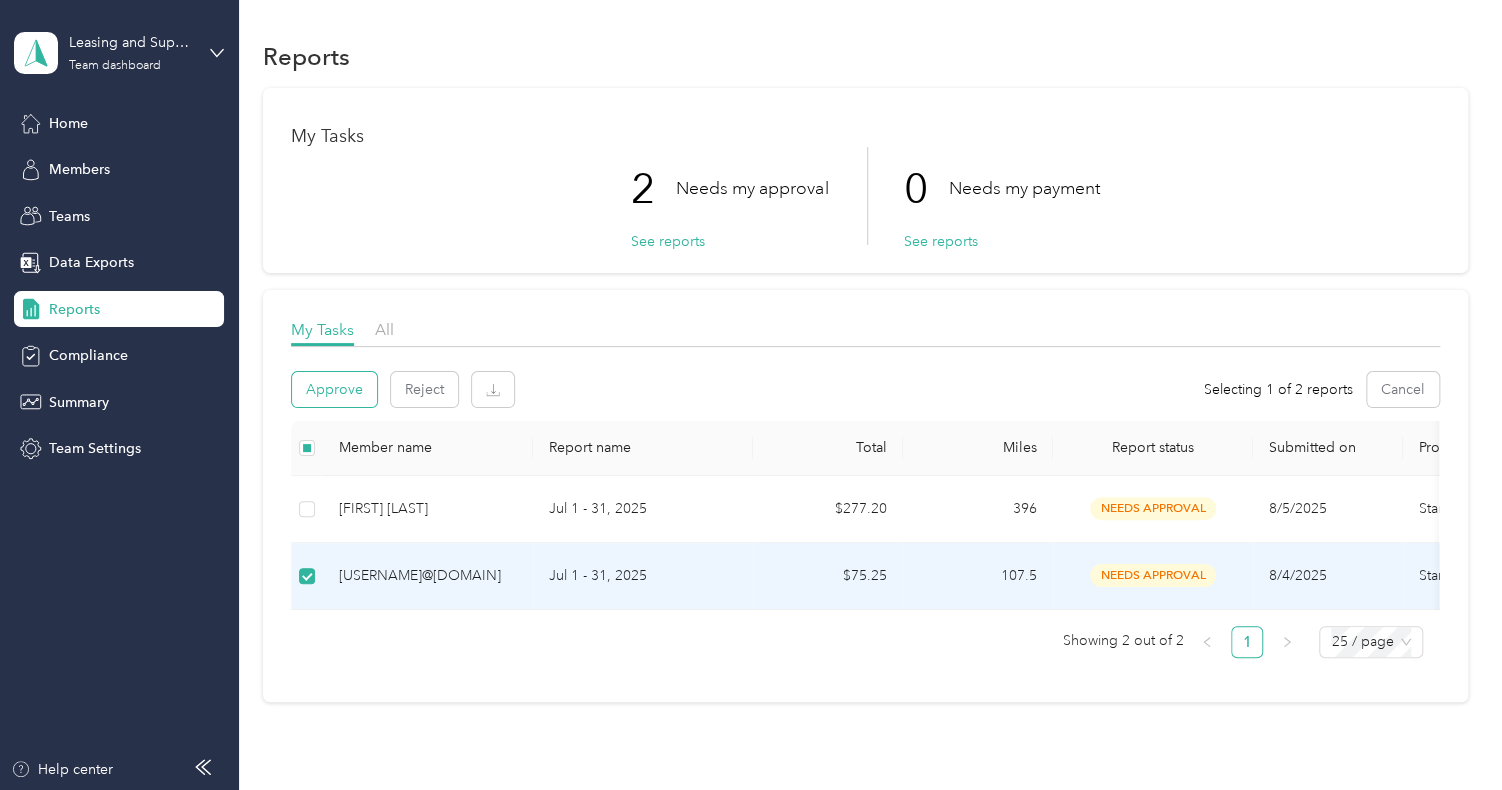 click on "Approve" at bounding box center [334, 389] 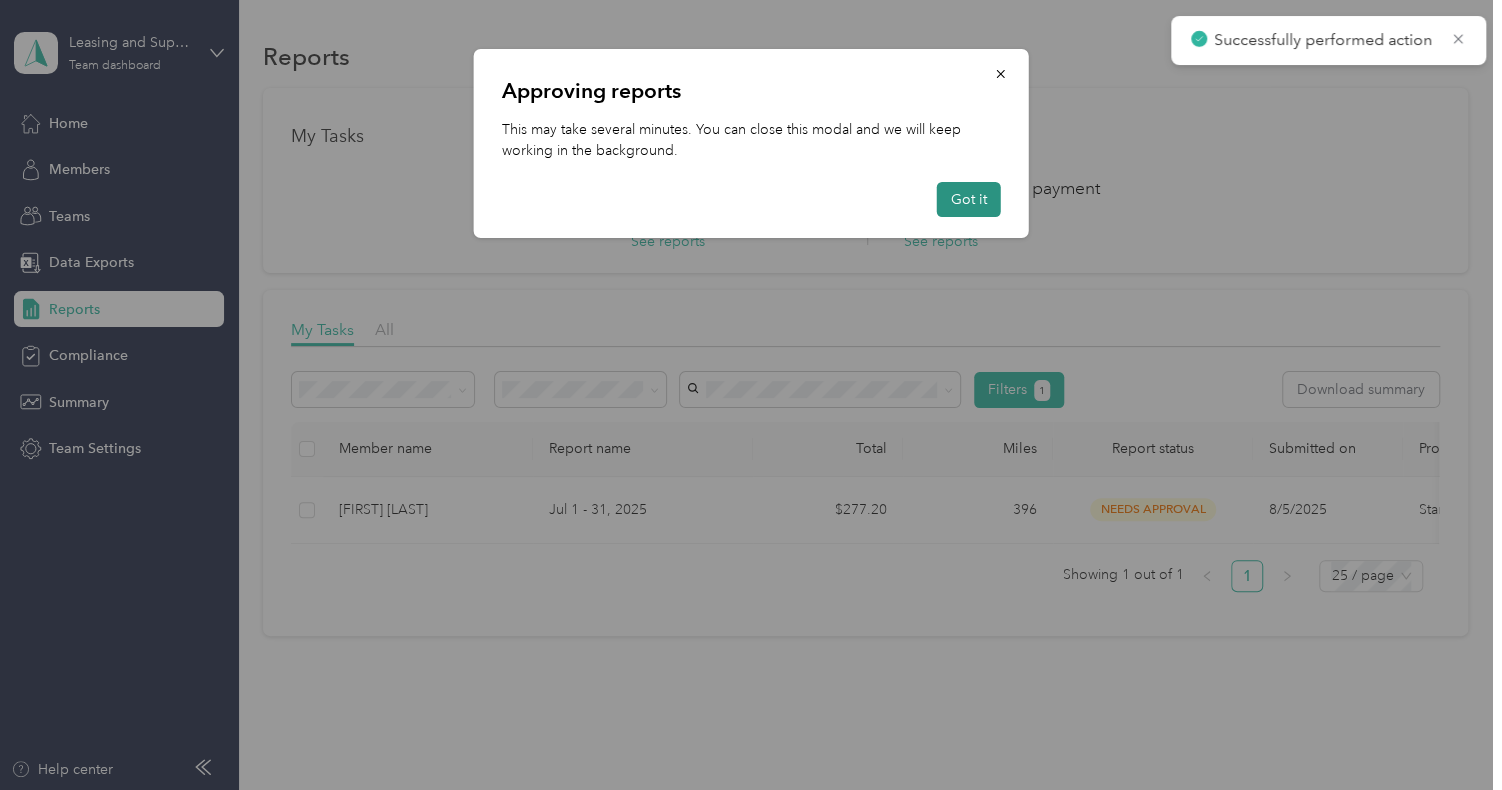 click on "Got it" at bounding box center [969, 199] 